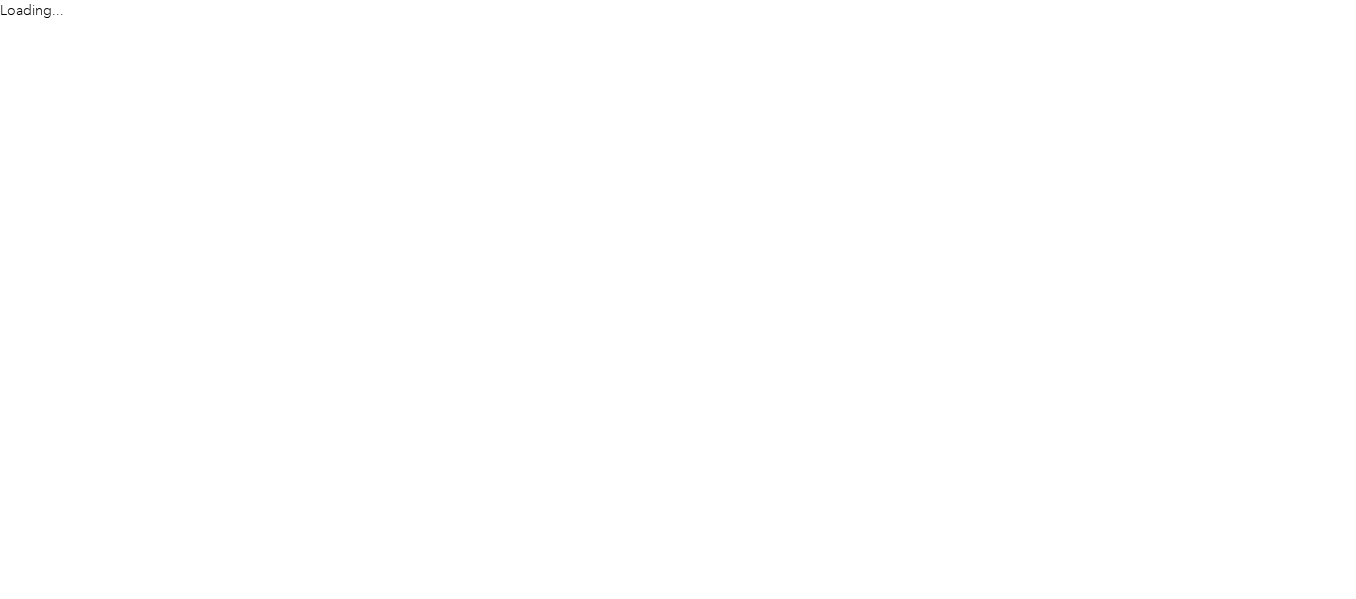 scroll, scrollTop: 0, scrollLeft: 0, axis: both 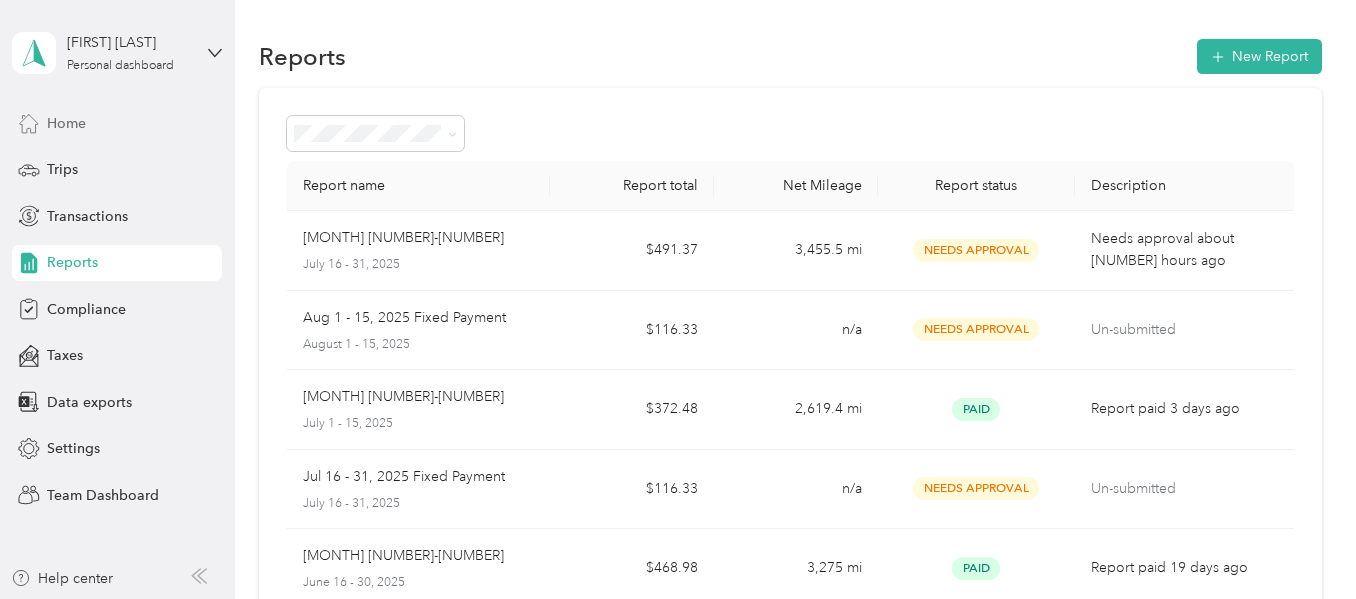 click on "Home" at bounding box center (66, 123) 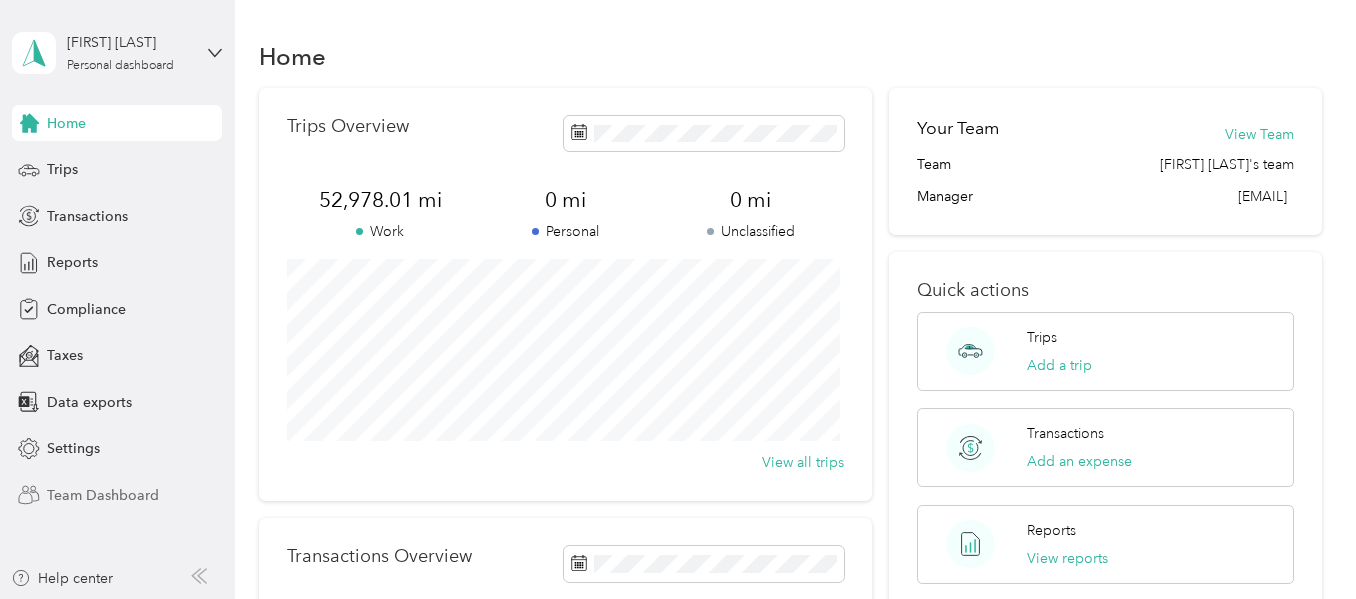 click on "Team Dashboard" at bounding box center [103, 495] 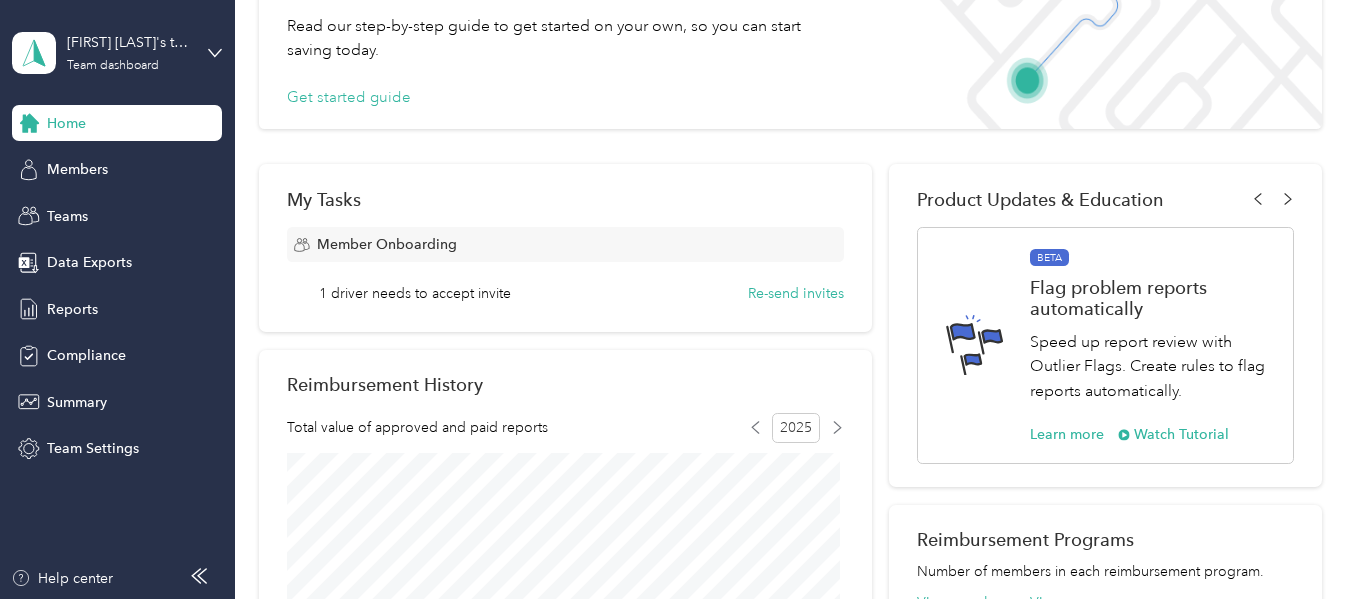 scroll, scrollTop: 152, scrollLeft: 0, axis: vertical 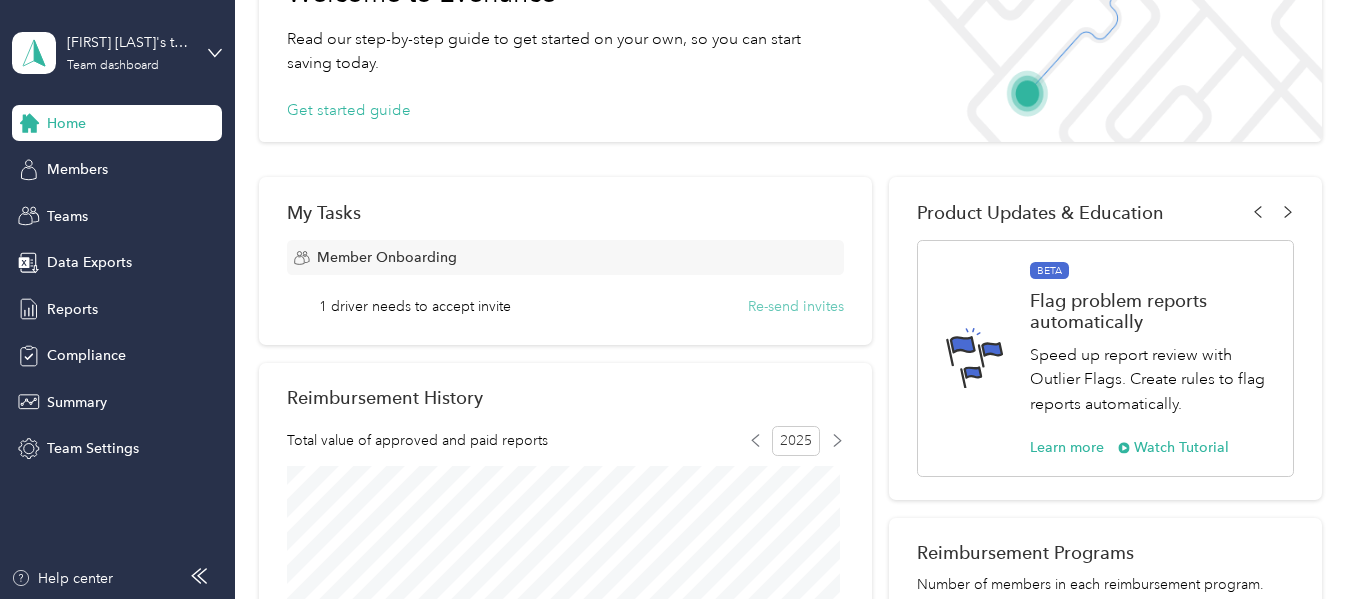 click on "Re-send invites" at bounding box center [796, 306] 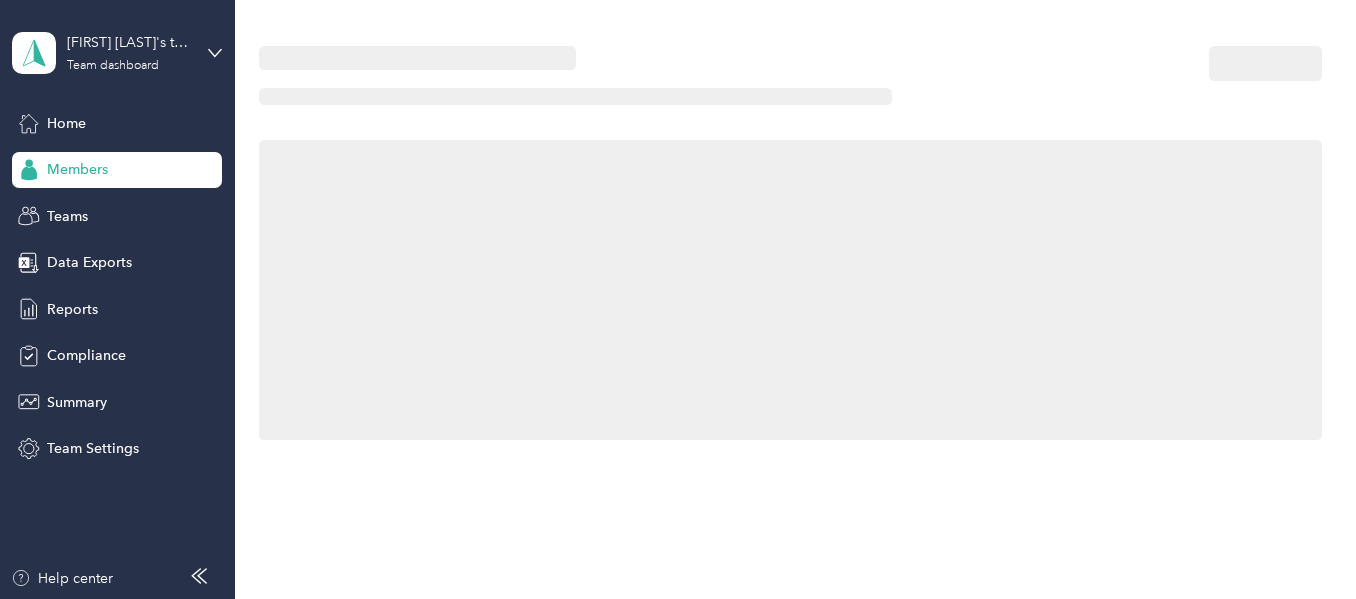 scroll, scrollTop: 0, scrollLeft: 0, axis: both 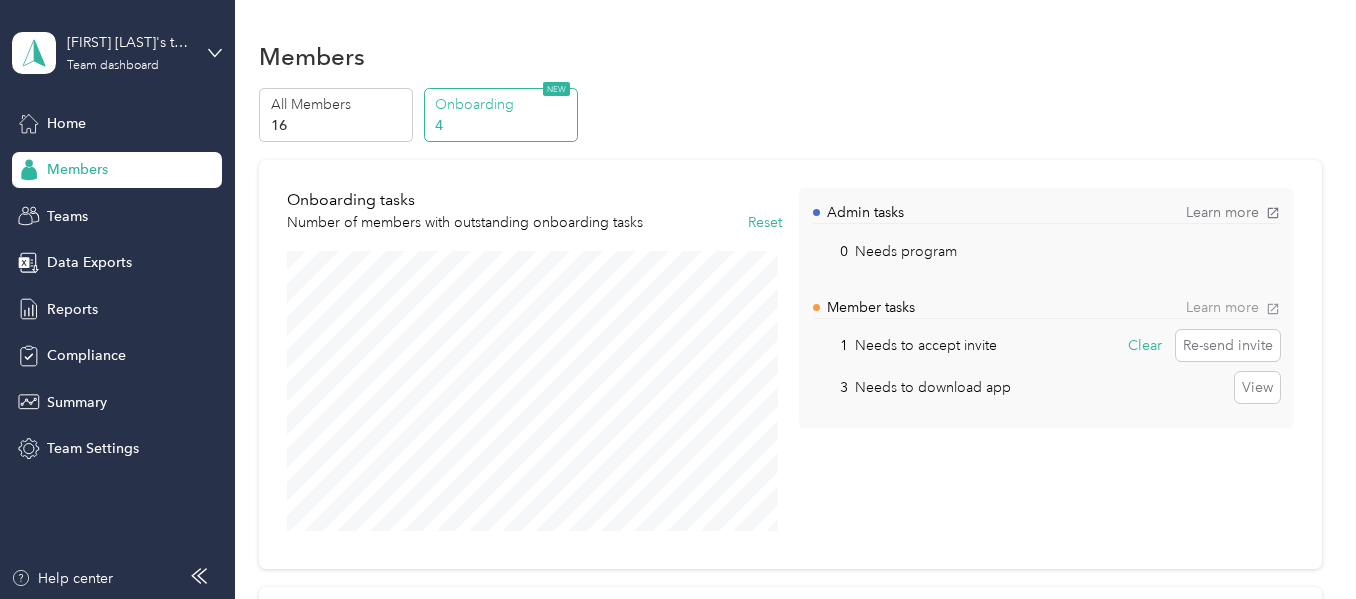 click on "Learn more" at bounding box center [1233, 307] 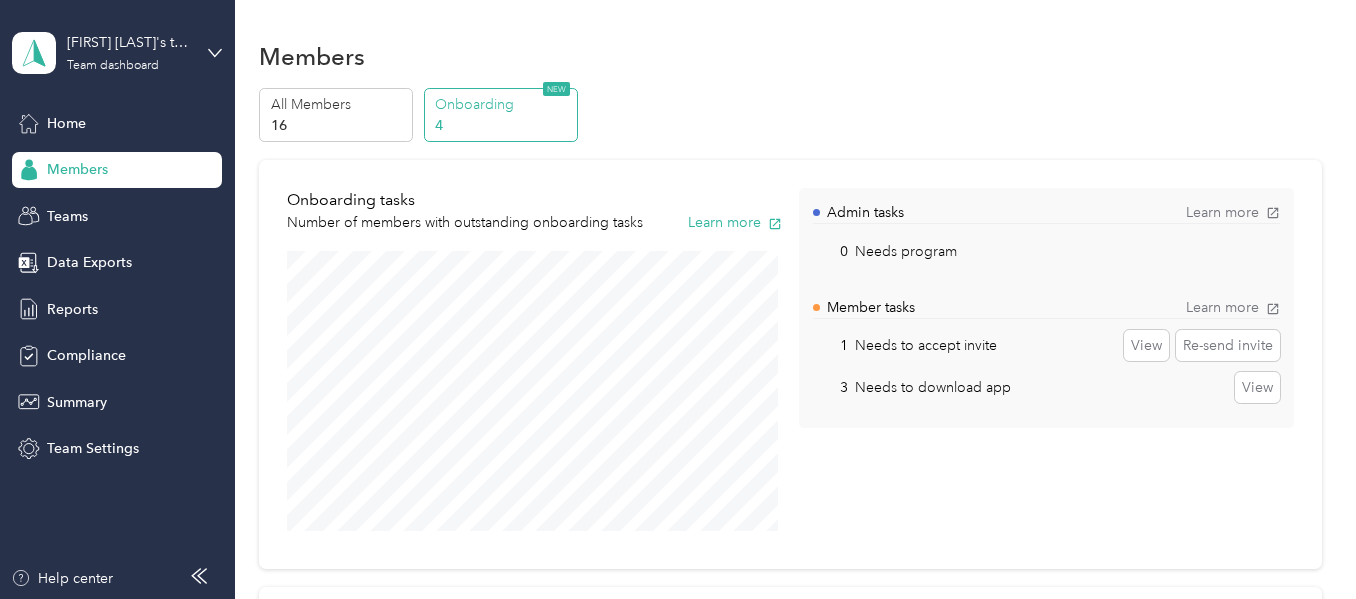 click on "Onboarding" at bounding box center (503, 104) 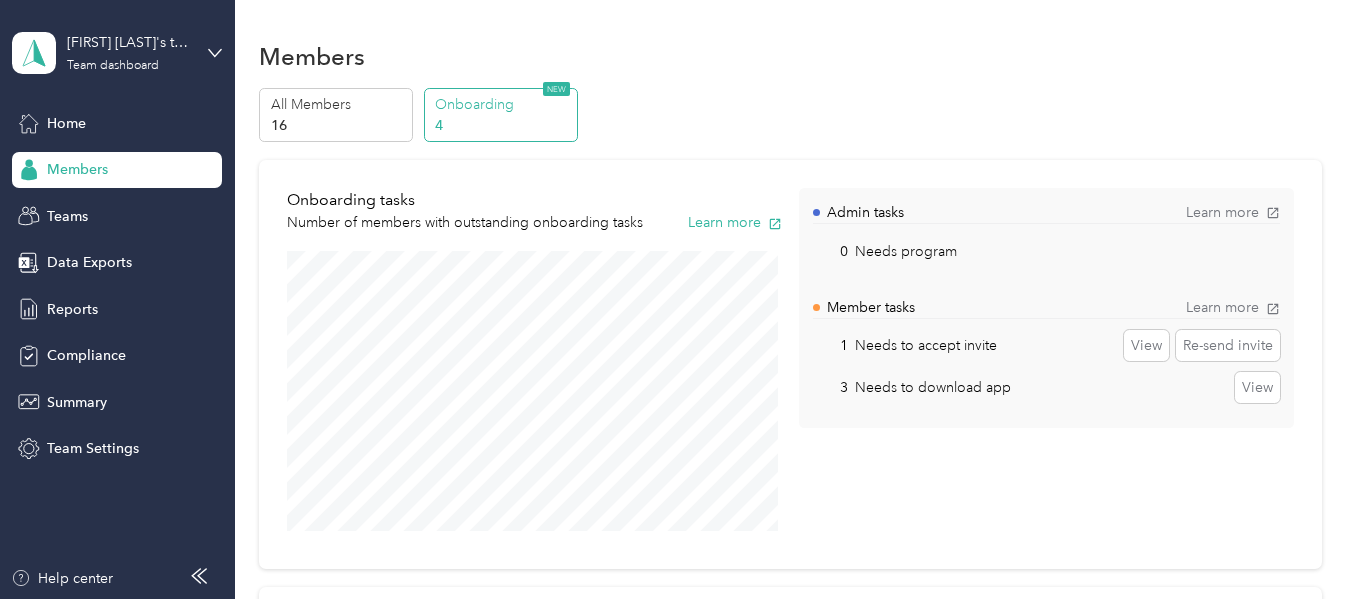 click on "NEW" at bounding box center [556, 89] 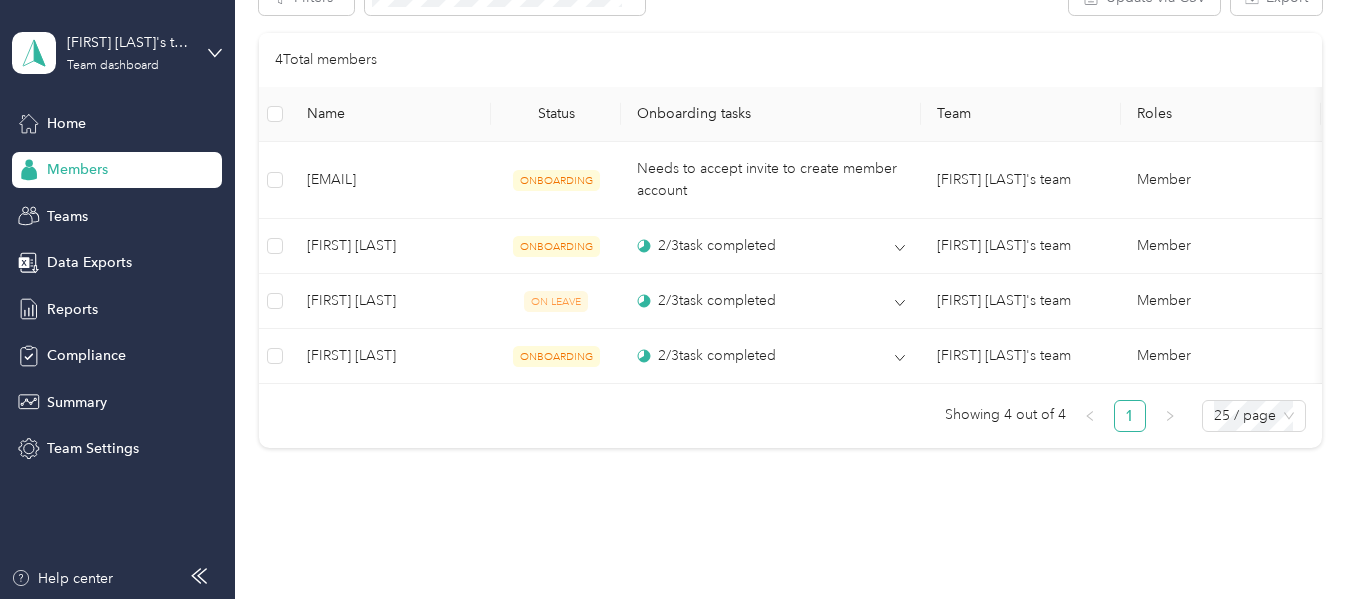scroll, scrollTop: 817, scrollLeft: 0, axis: vertical 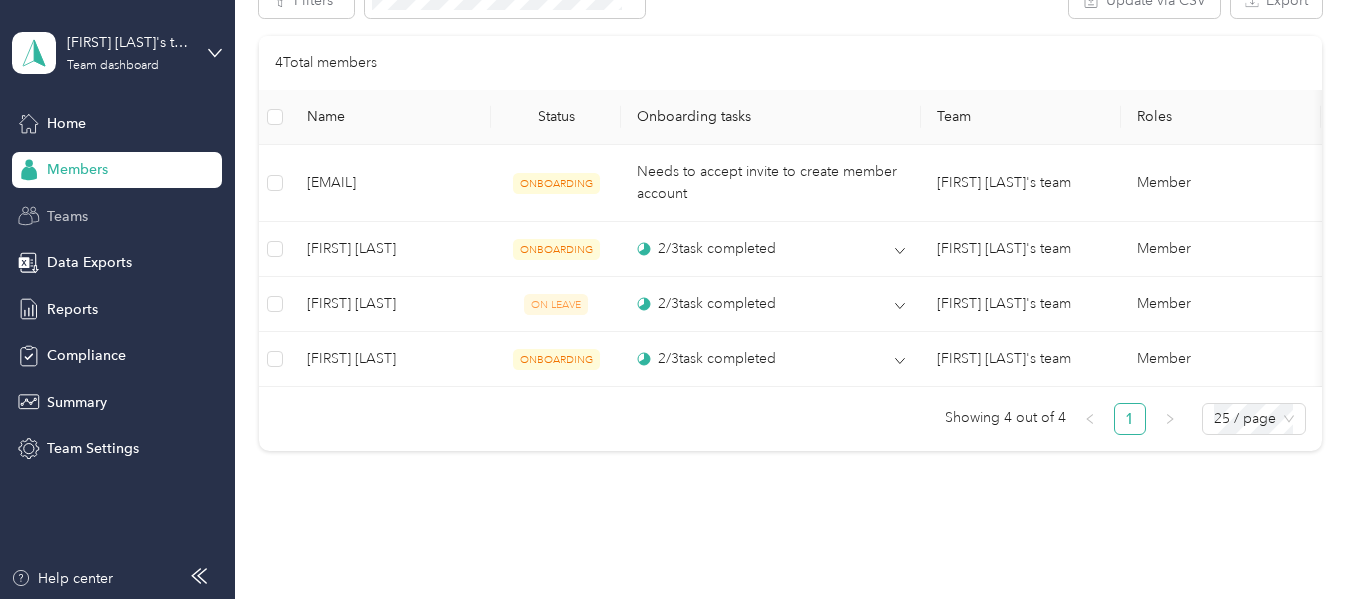 click on "Teams" at bounding box center [67, 216] 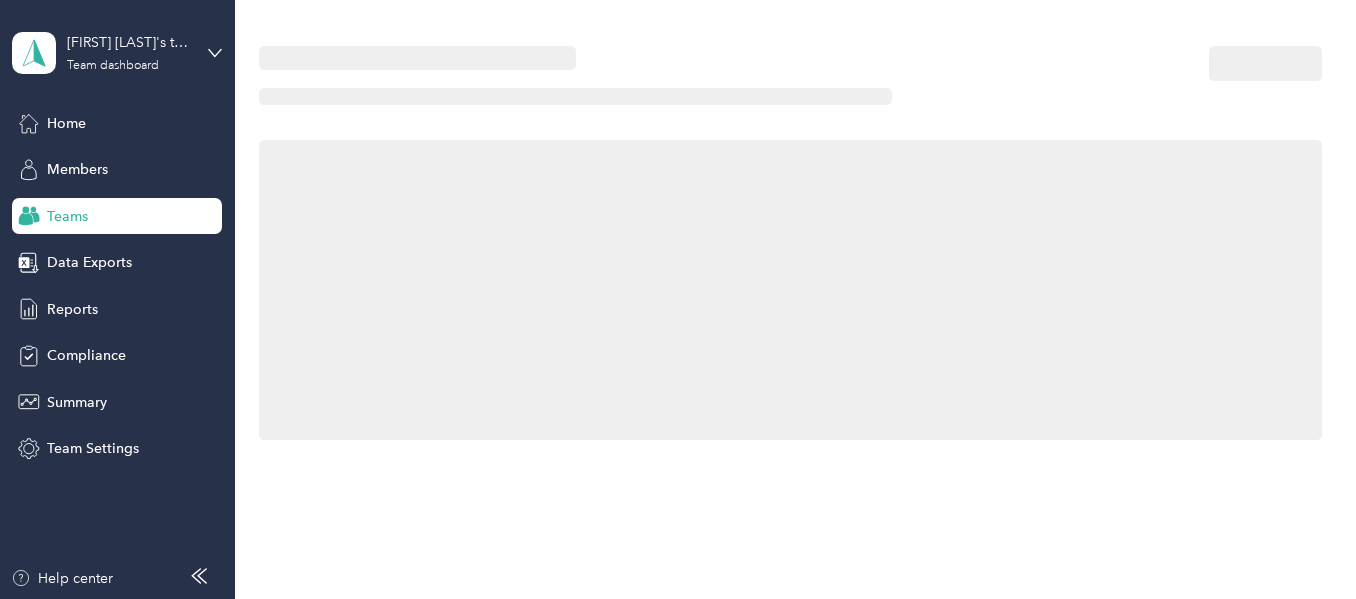 scroll, scrollTop: 0, scrollLeft: 0, axis: both 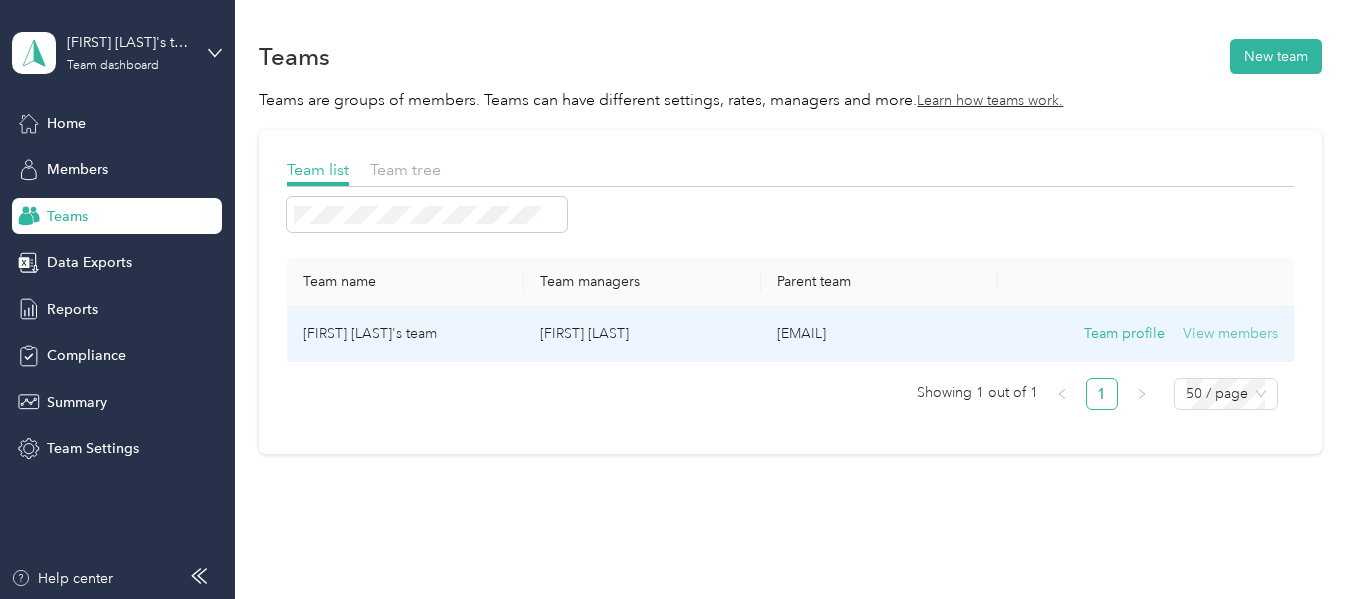 click on "View members" at bounding box center (1230, 334) 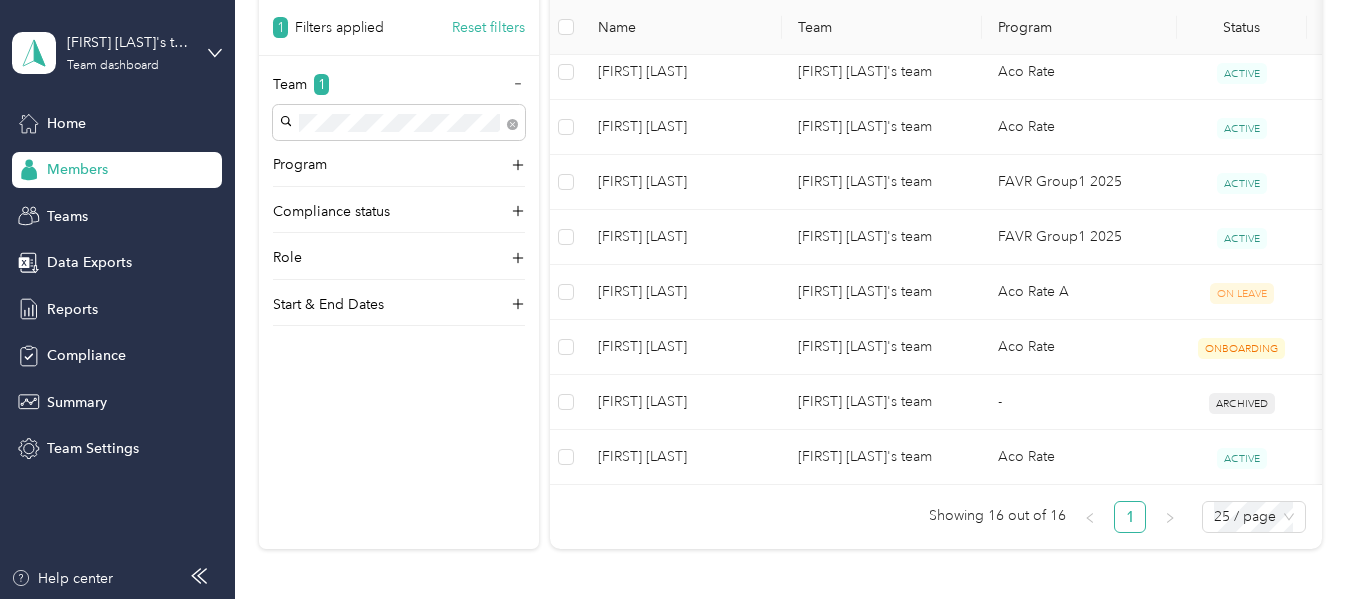 scroll, scrollTop: 1007, scrollLeft: 0, axis: vertical 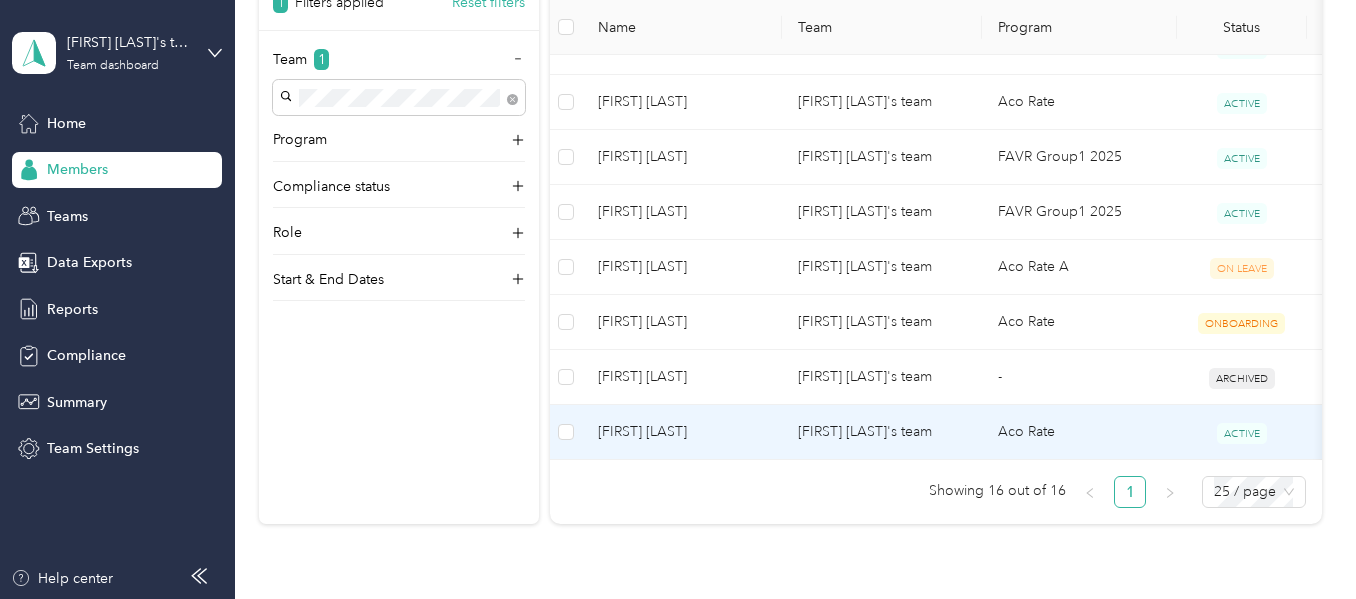 click on "Aco Rate" at bounding box center [1079, 432] 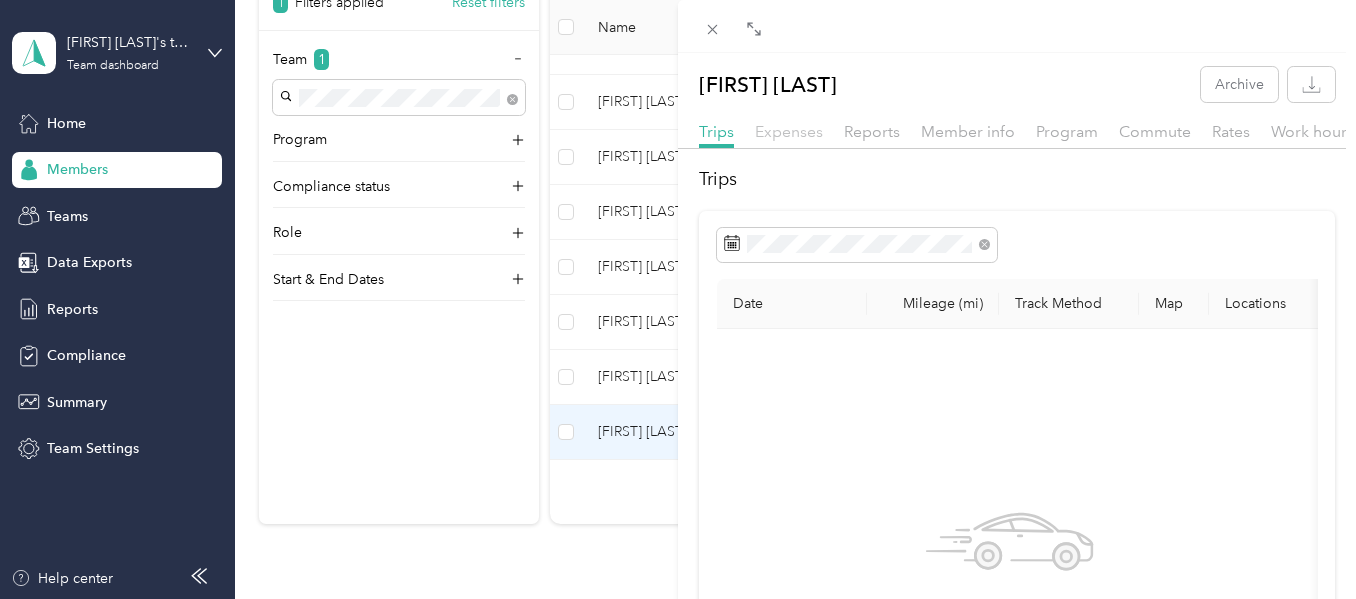 click on "Expenses" at bounding box center [789, 131] 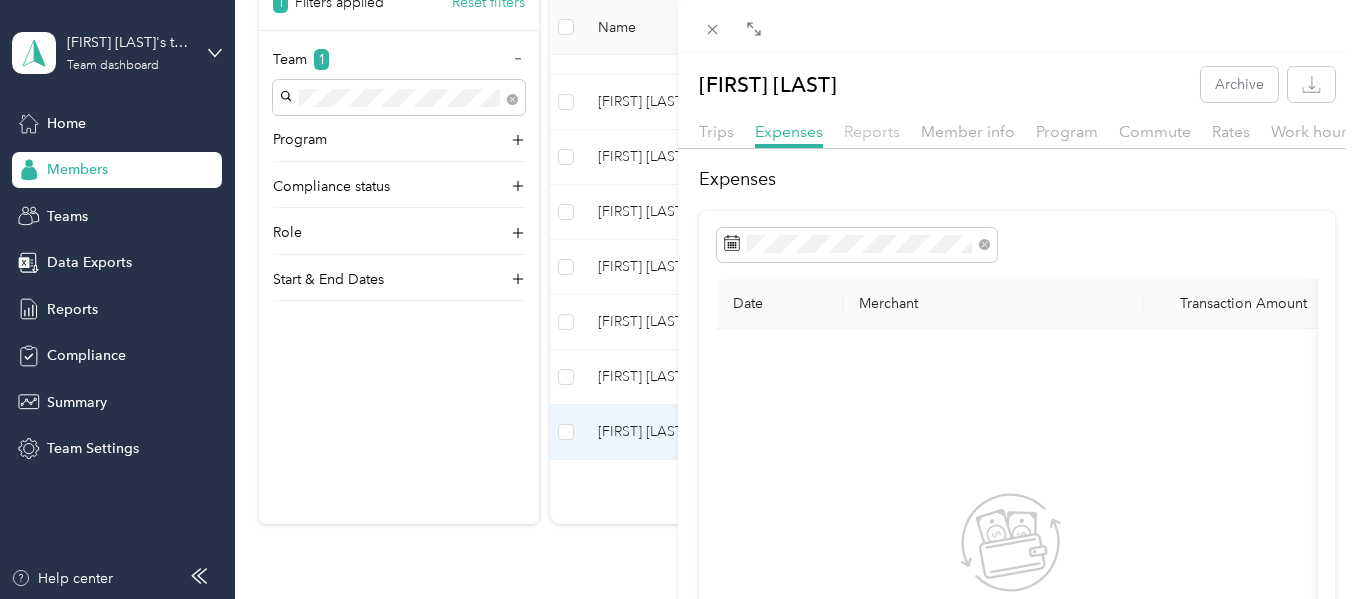 click on "Reports" at bounding box center (872, 131) 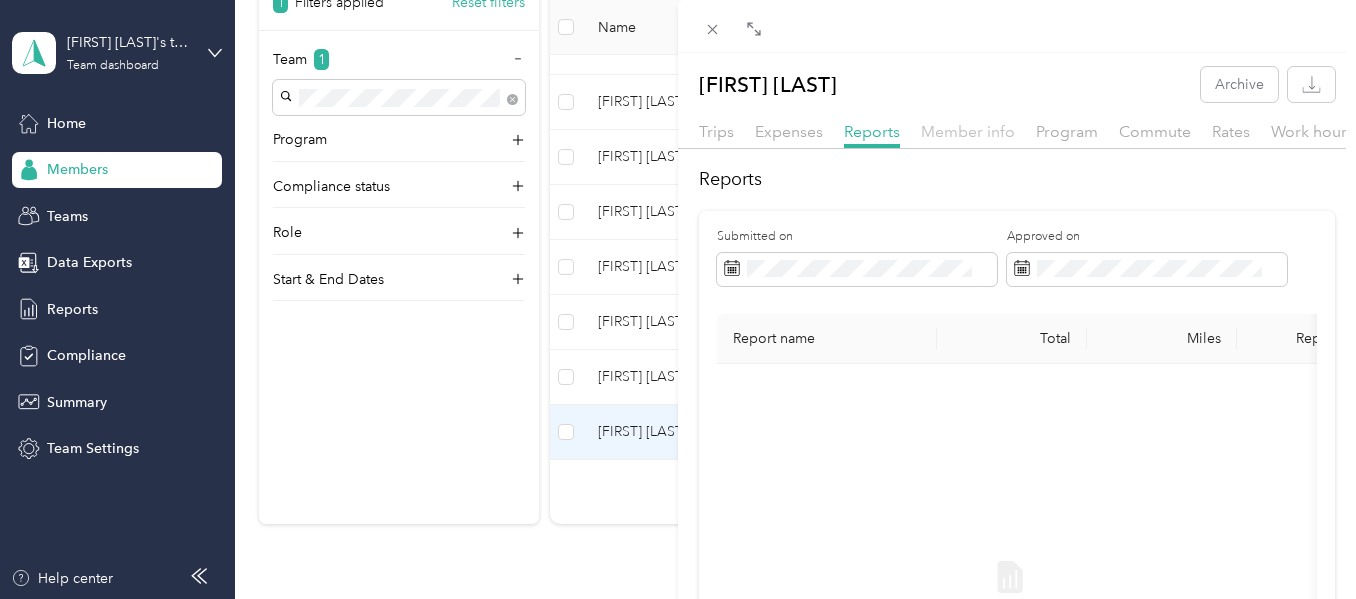 click on "Member info" at bounding box center (968, 131) 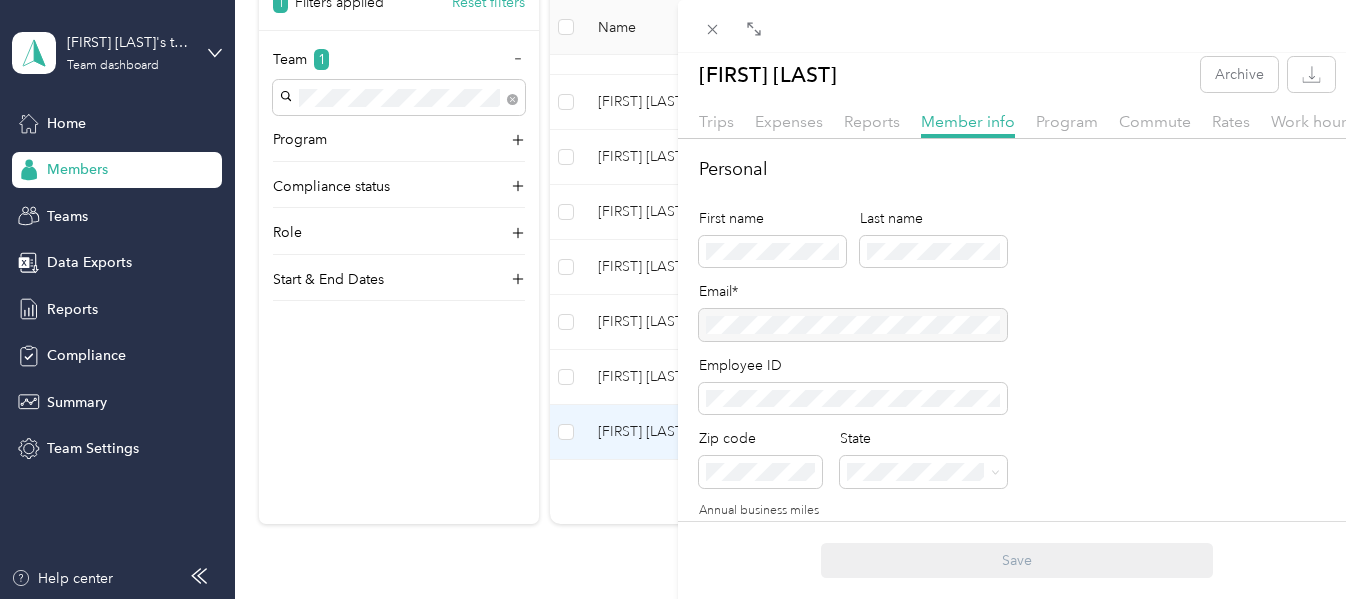 scroll, scrollTop: 0, scrollLeft: 0, axis: both 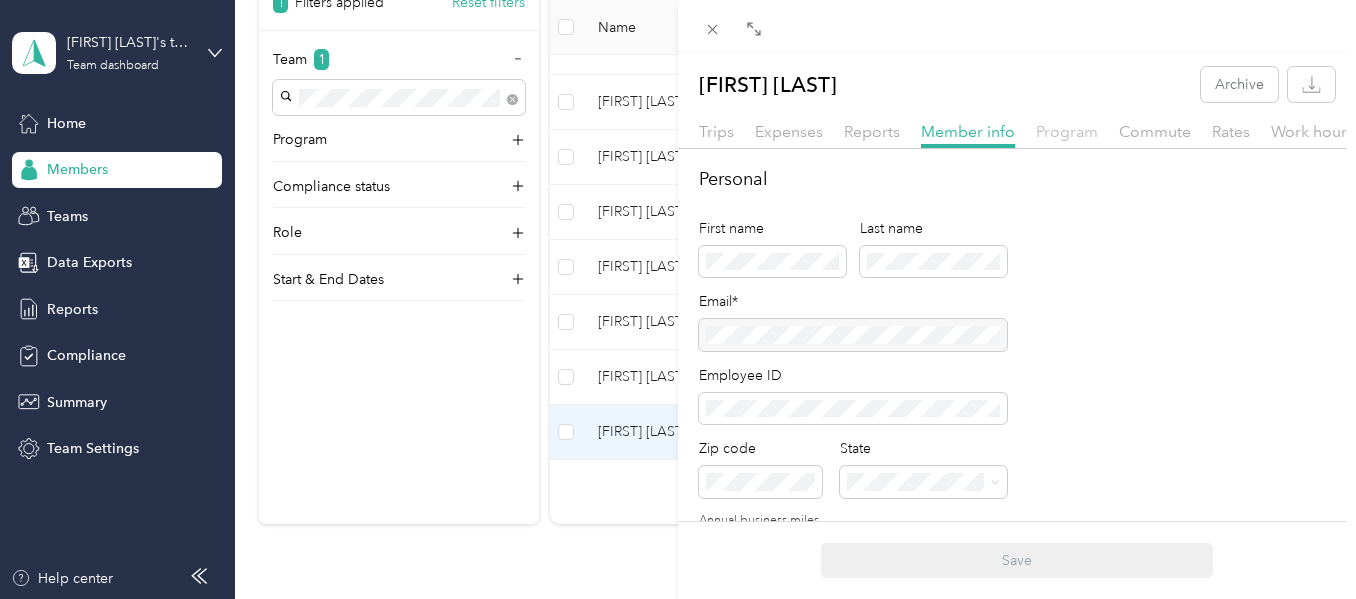 click on "Program" at bounding box center [1067, 131] 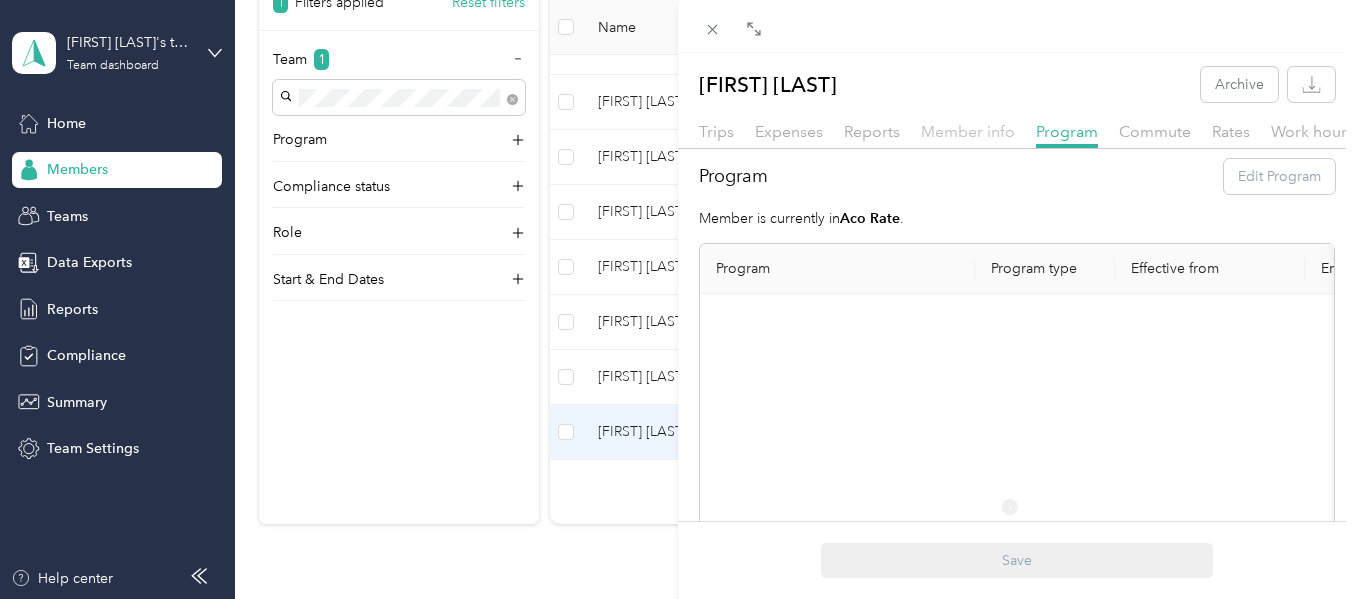 click on "Member info" at bounding box center (968, 131) 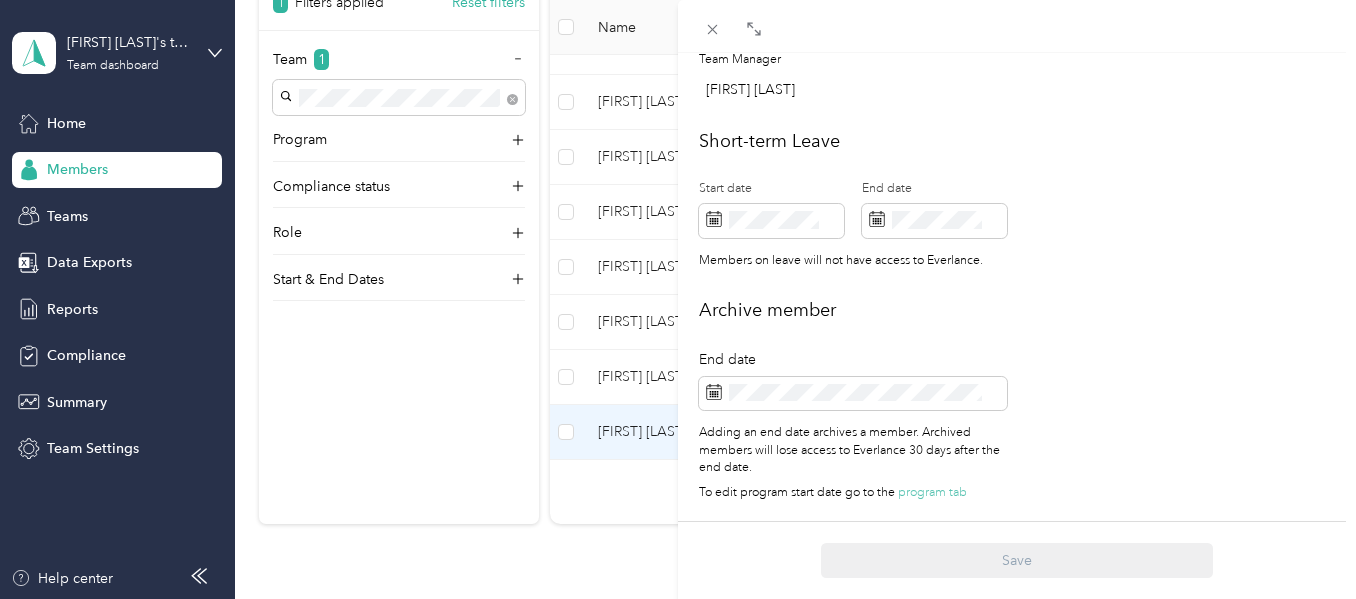 scroll, scrollTop: 0, scrollLeft: 0, axis: both 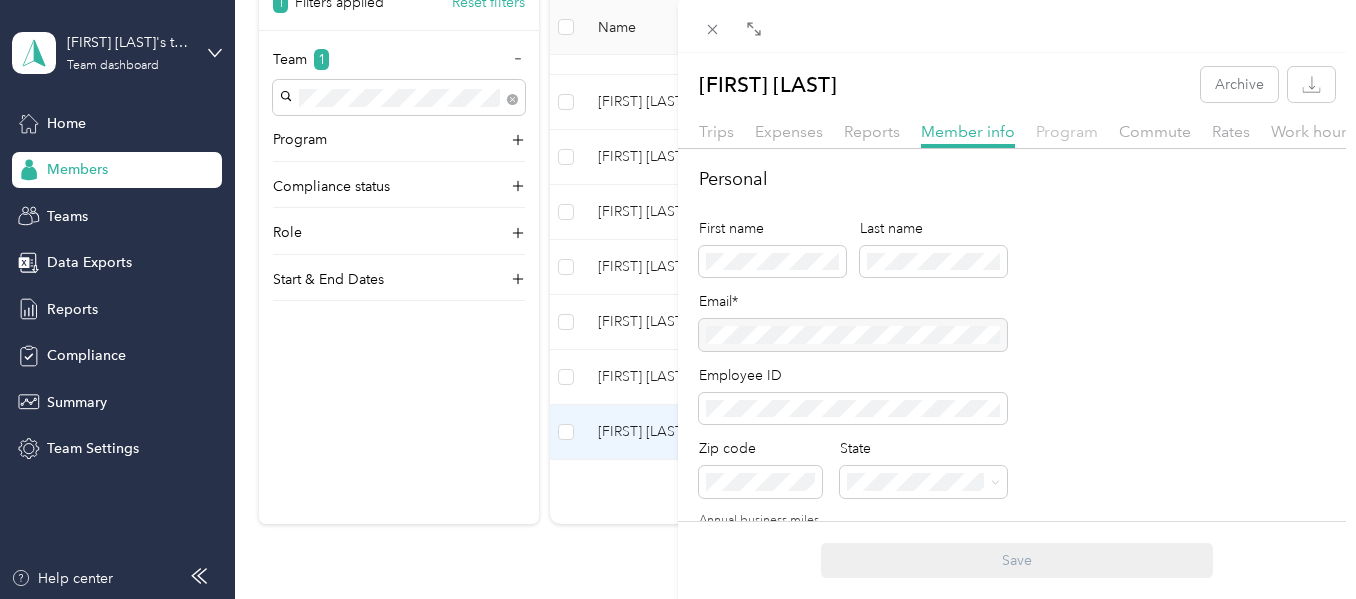 click on "Program" at bounding box center [1067, 131] 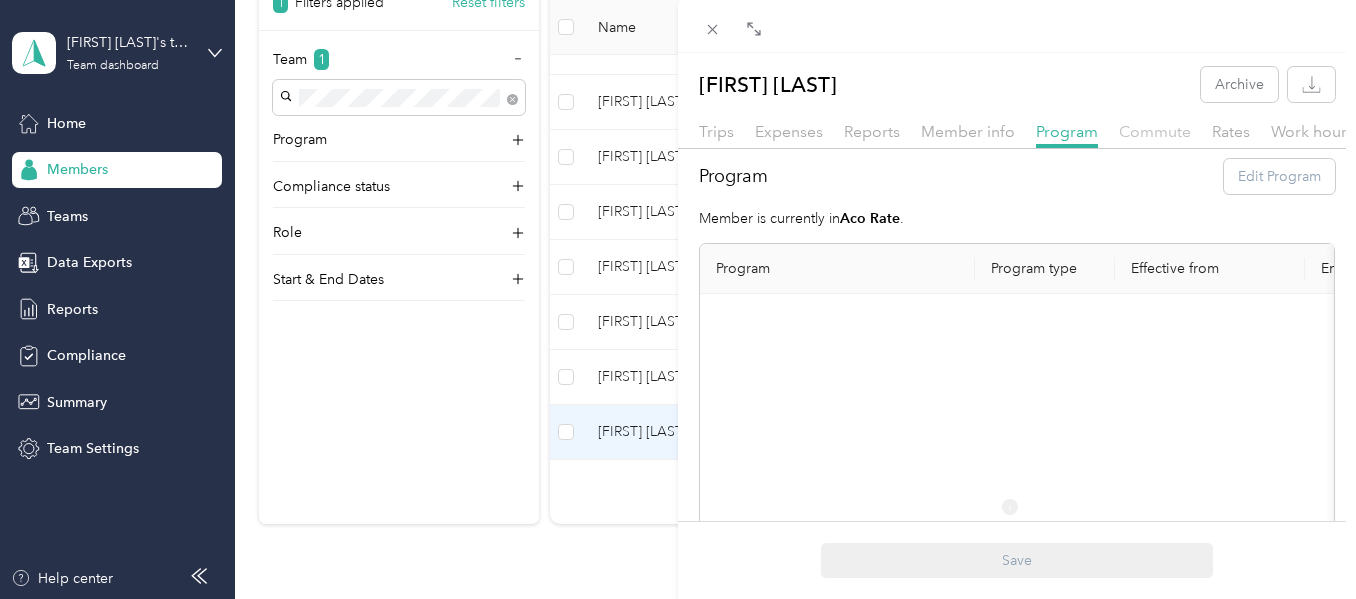click on "Commute" at bounding box center [1155, 131] 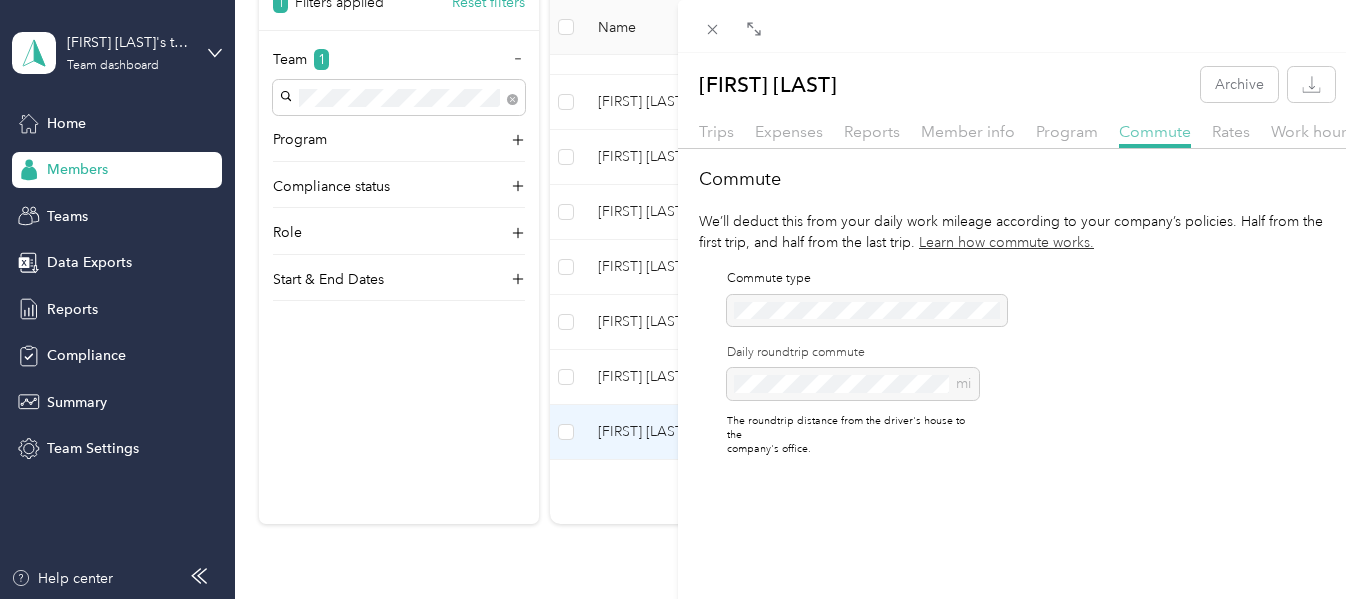 click on "Commute" at bounding box center (1155, 131) 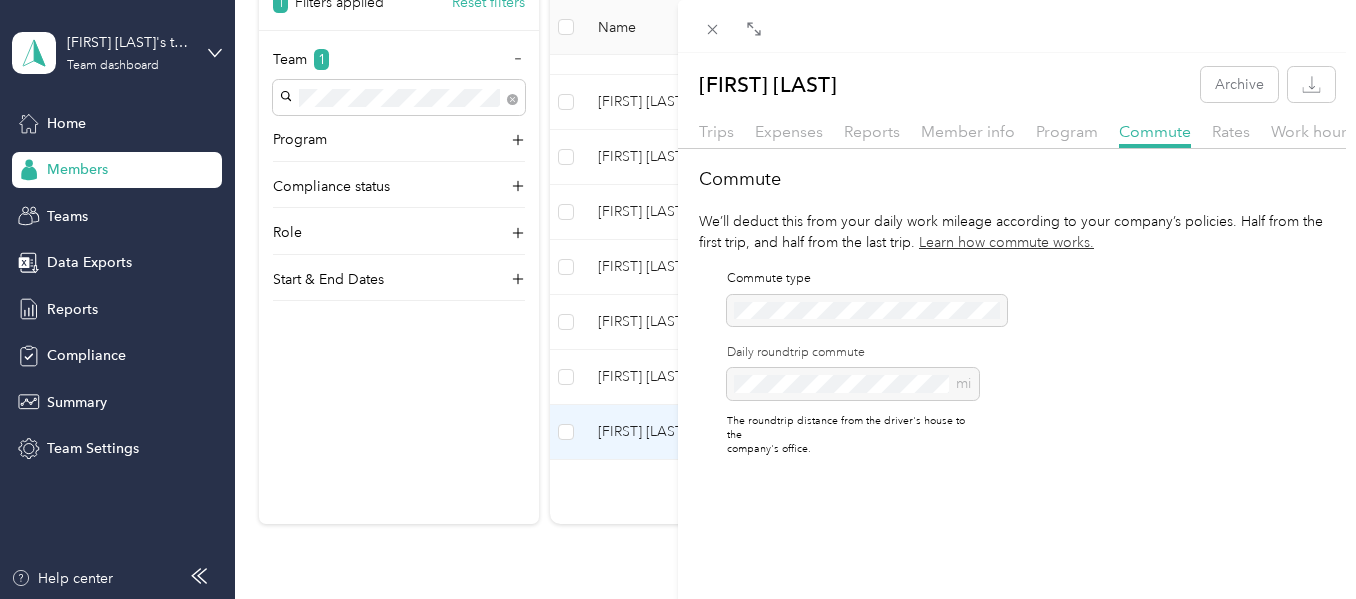 scroll, scrollTop: 0, scrollLeft: 10, axis: horizontal 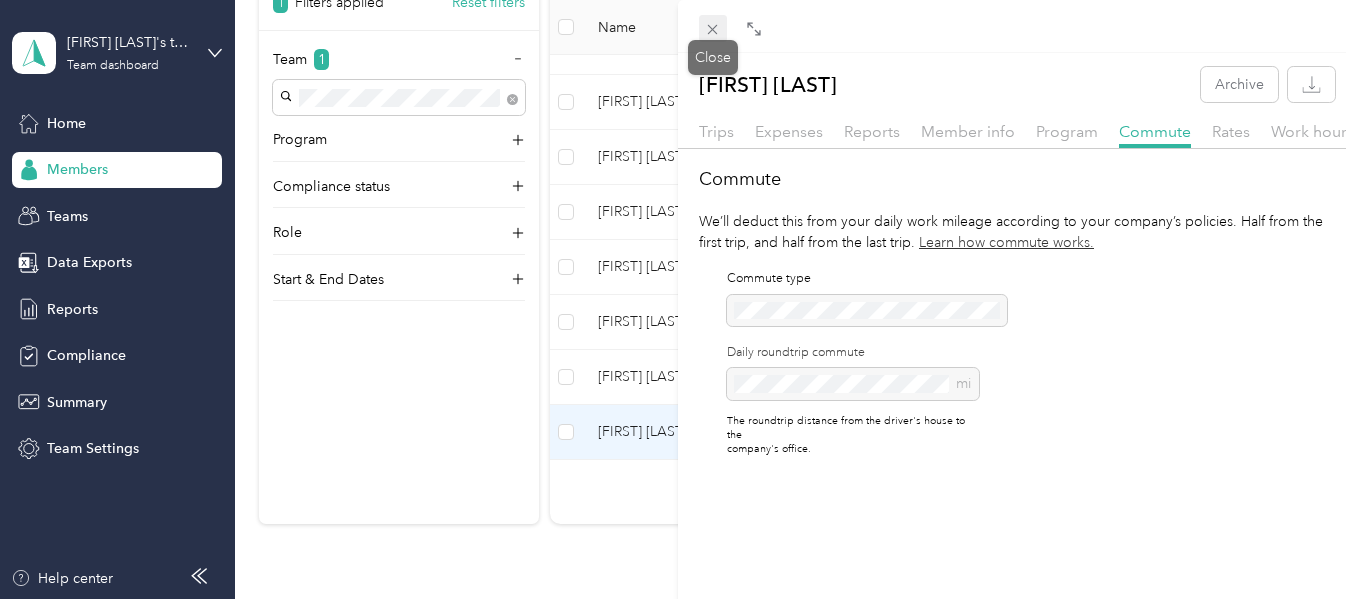 click 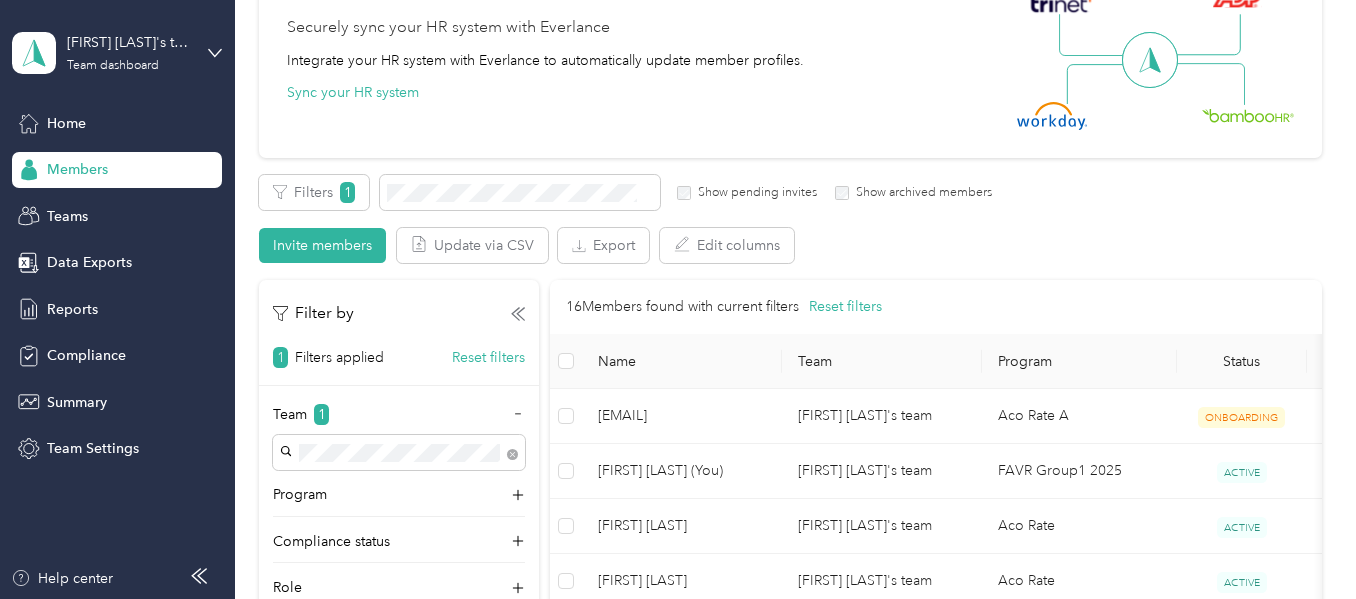 scroll, scrollTop: 0, scrollLeft: 0, axis: both 